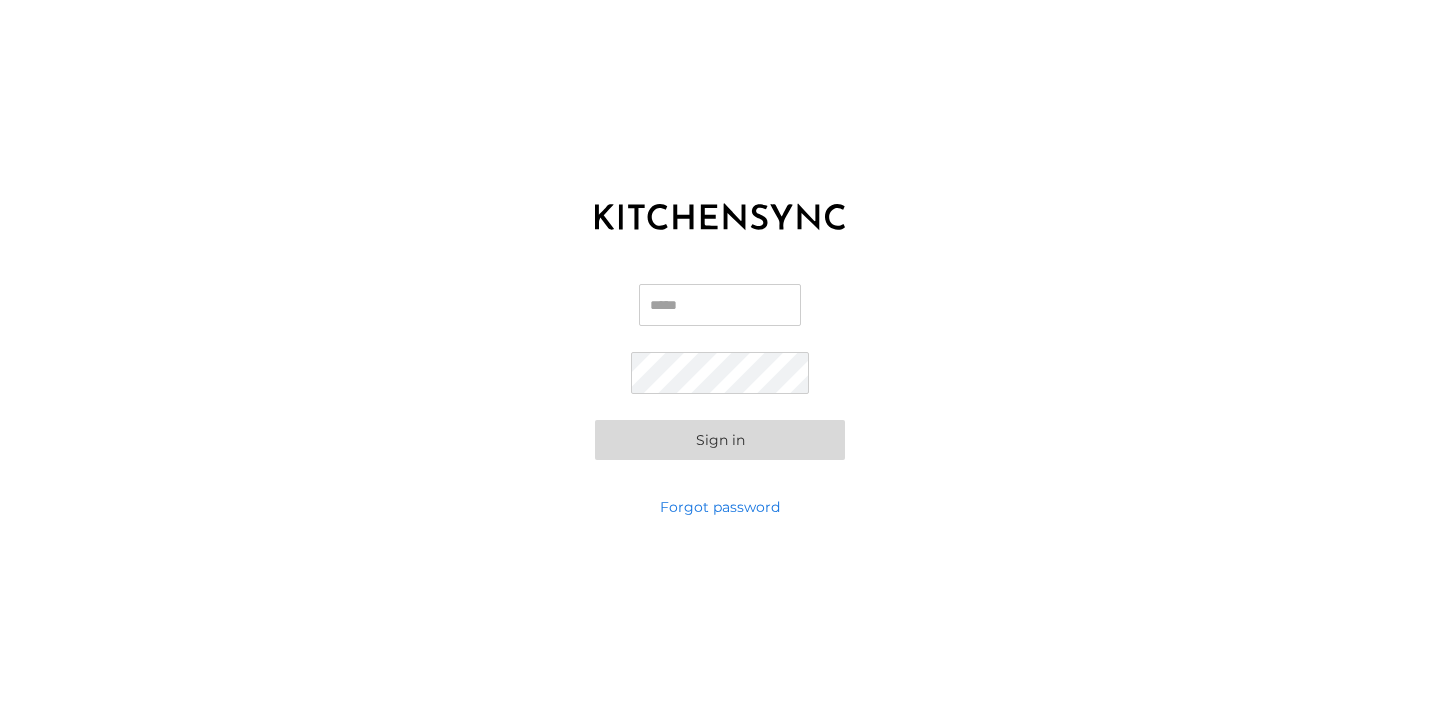 scroll, scrollTop: 0, scrollLeft: 0, axis: both 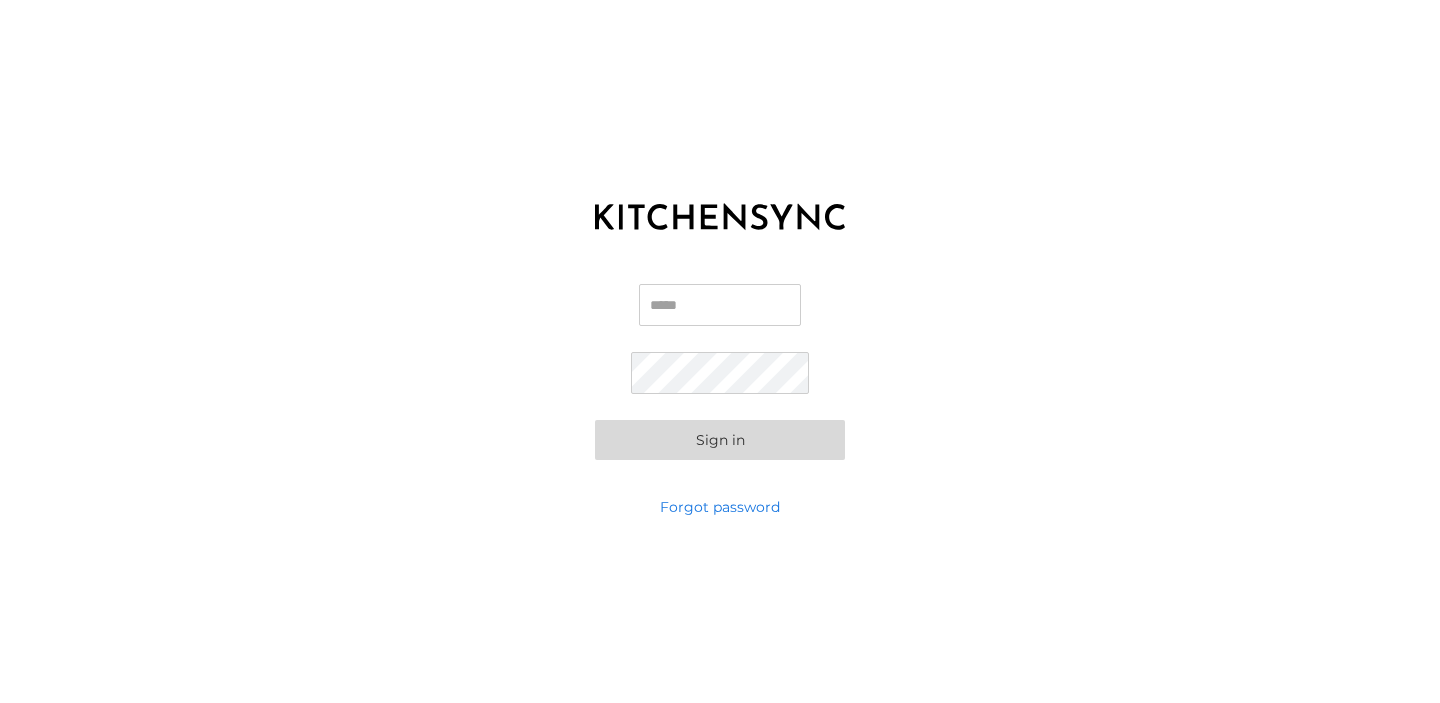 click on "Email" at bounding box center (720, 305) 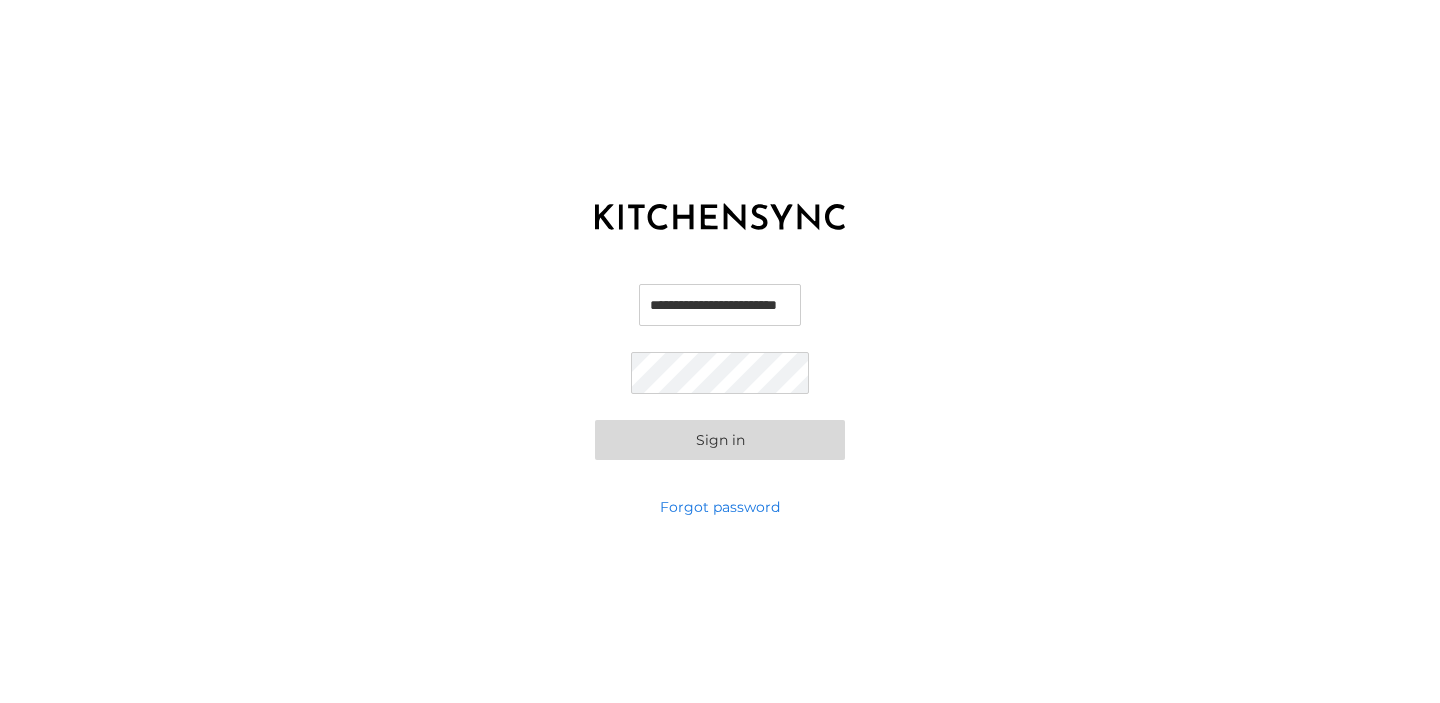 click on "Sign in" at bounding box center [720, 440] 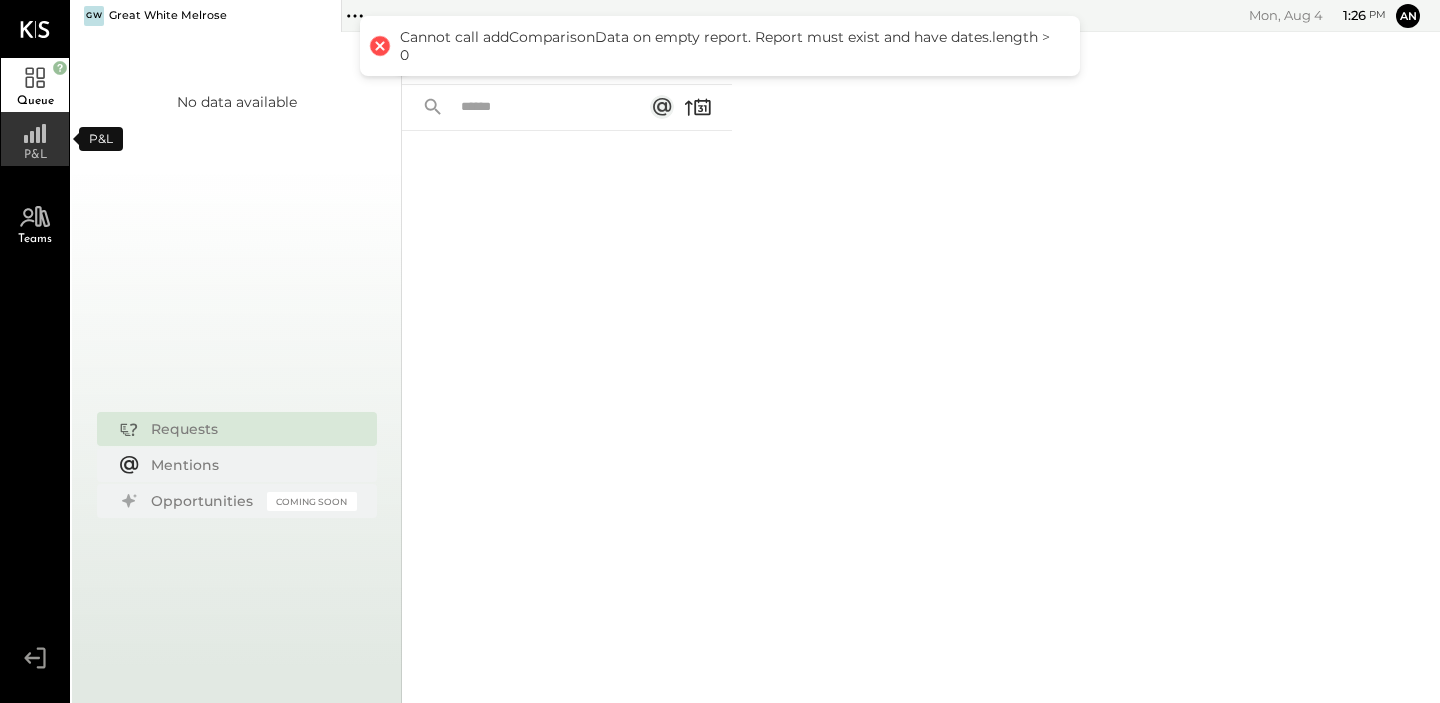 click on "P&L" at bounding box center [35, 155] 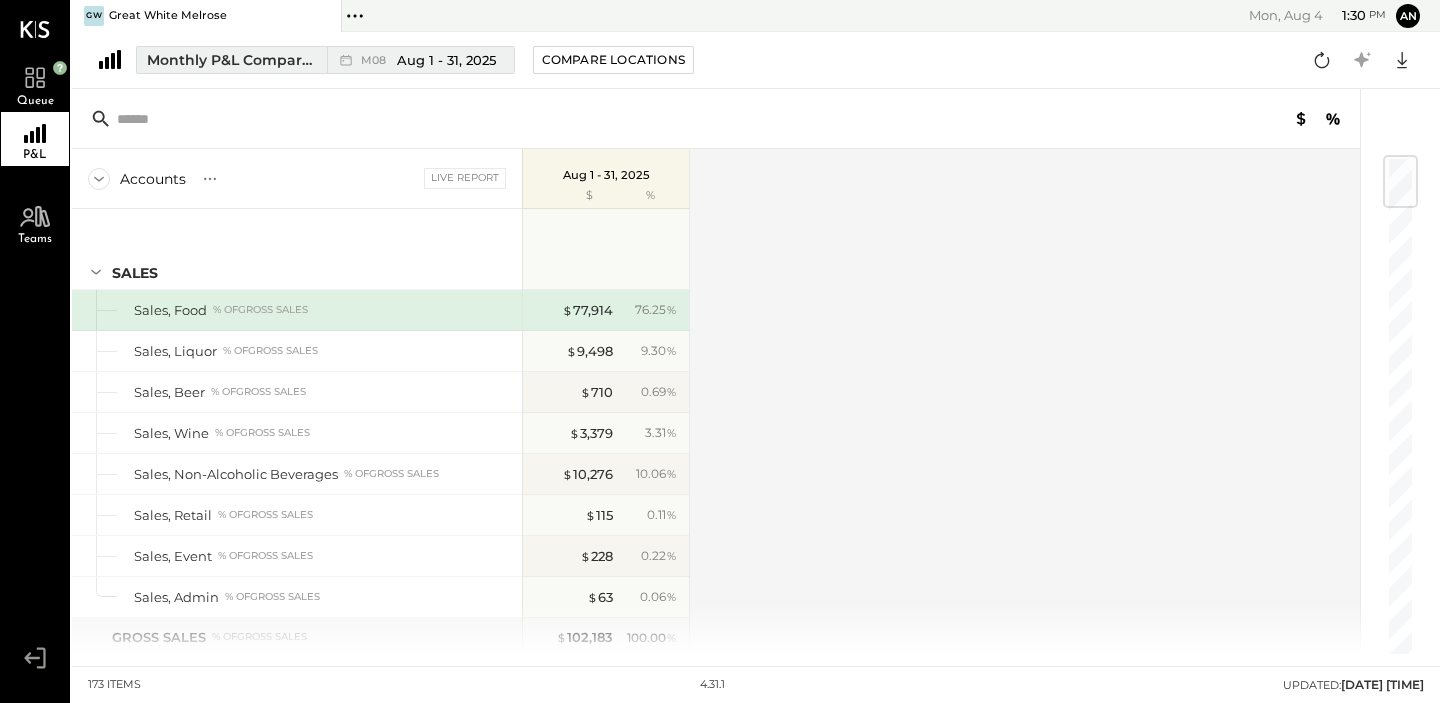 click on "Aug 1 - 31, 2025" at bounding box center (446, 60) 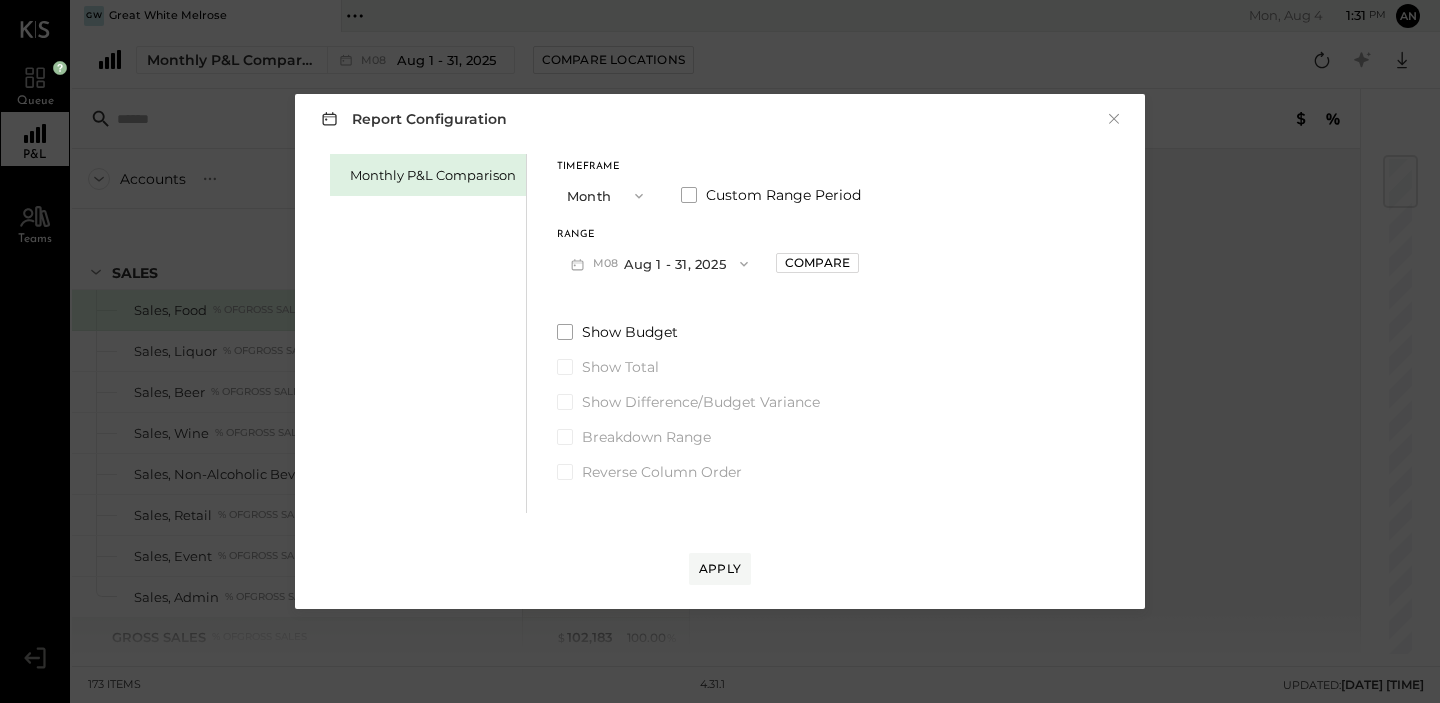click on "M08 Aug 1 - 31, 2025" at bounding box center (659, 263) 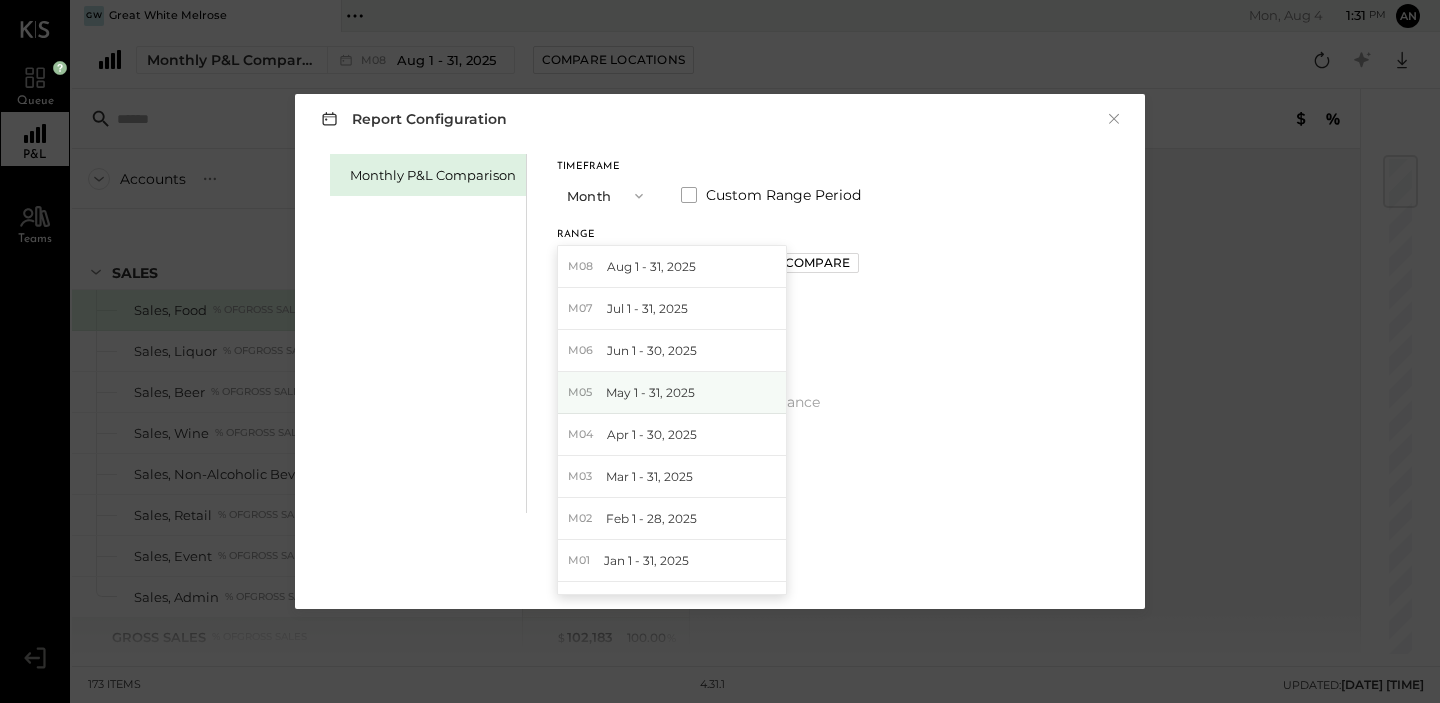 click on "May 1 - 31, 2025" at bounding box center (650, 392) 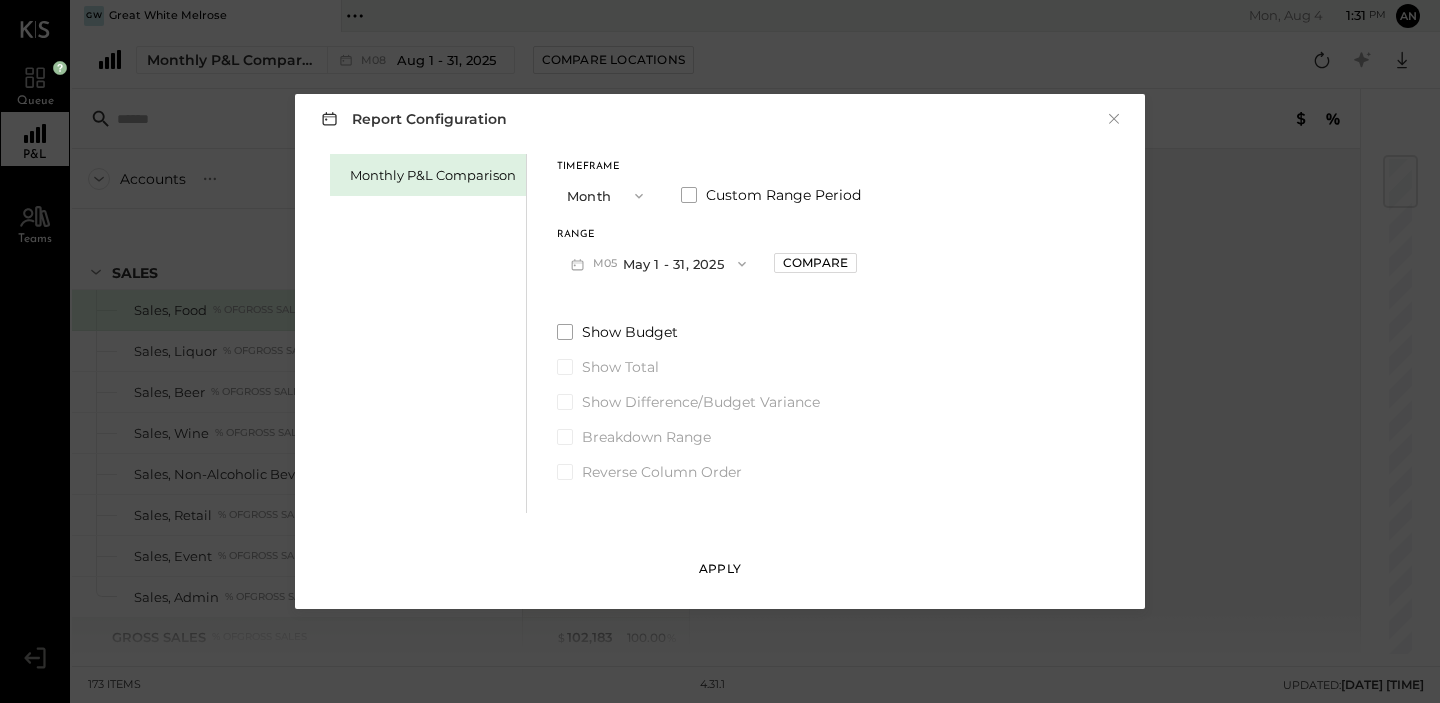 click on "Apply" at bounding box center [720, 569] 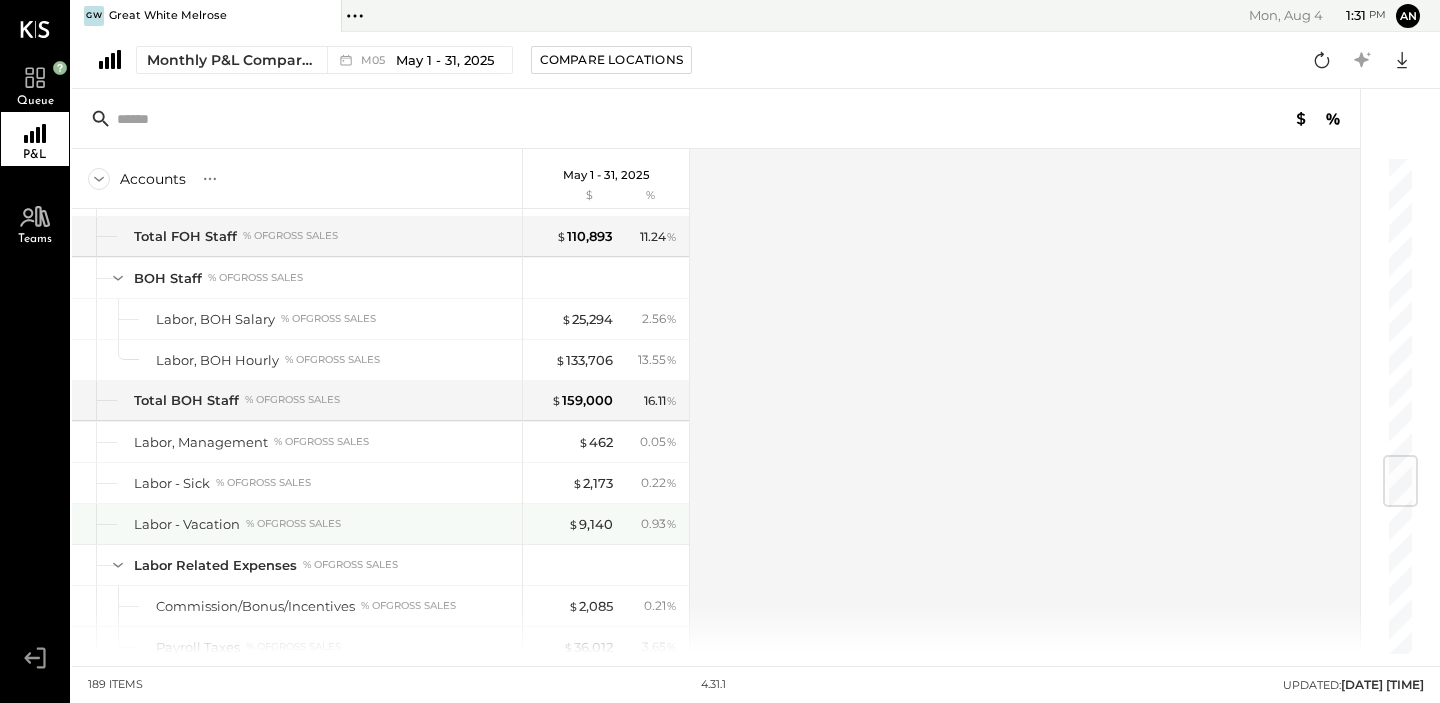 scroll, scrollTop: 2524, scrollLeft: 0, axis: vertical 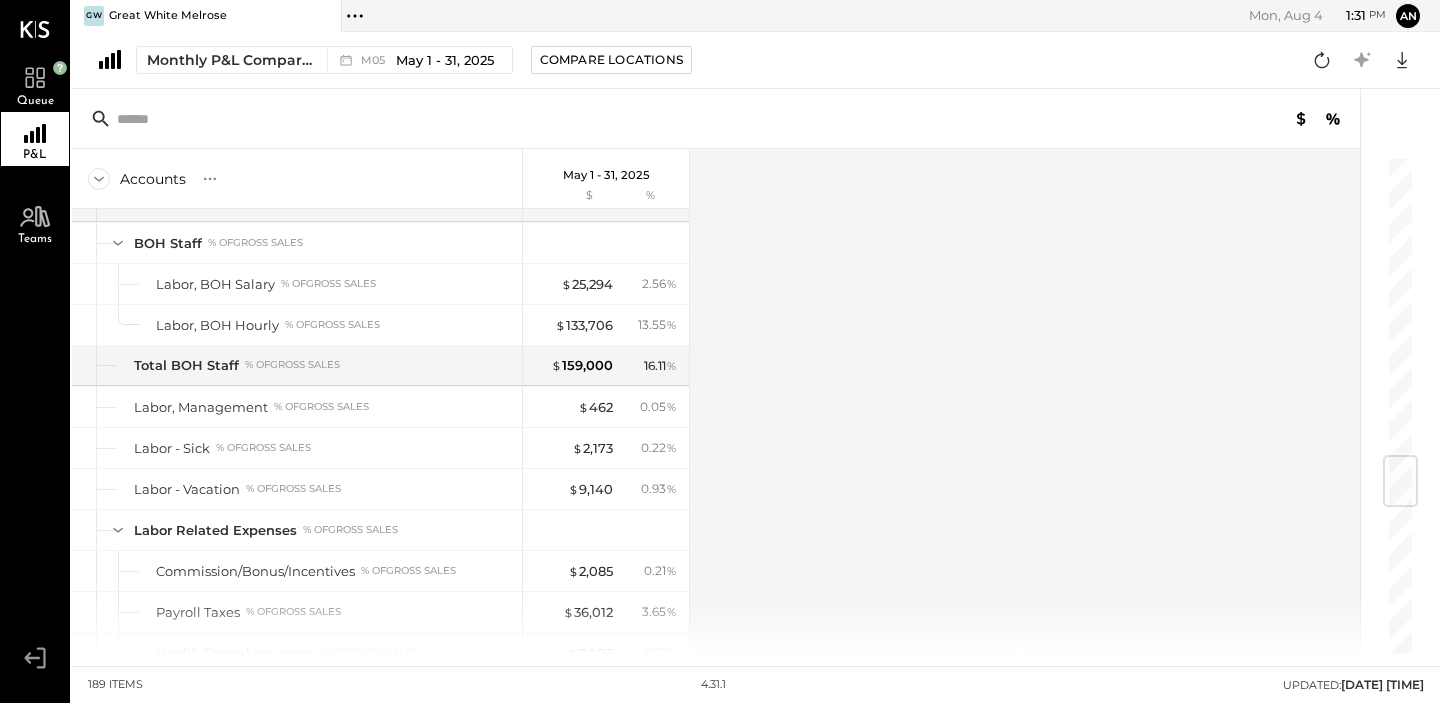 click on "Monthly P&L Comparison   M05 May 1 - 31, 2025 Compare Locations" at bounding box center [392, 60] 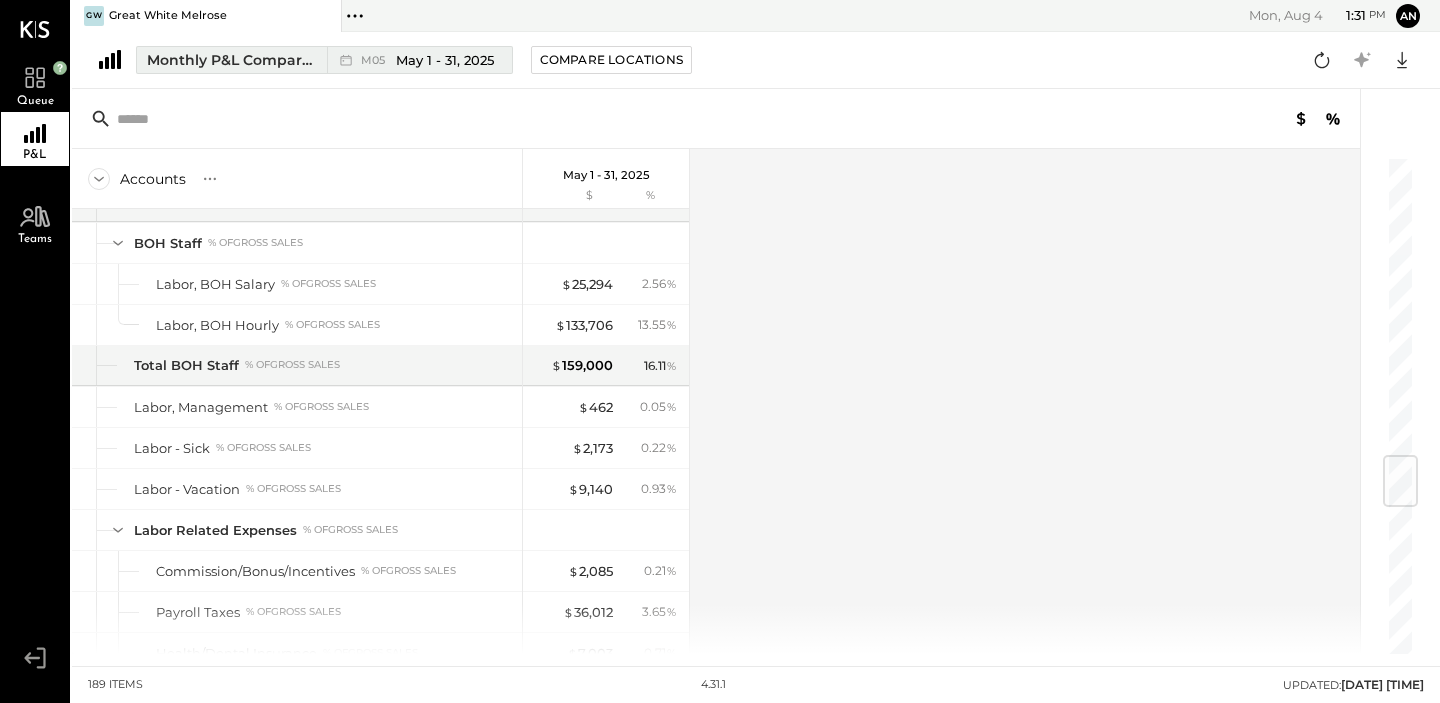 click on "May 1 - 31, 2025" at bounding box center [445, 60] 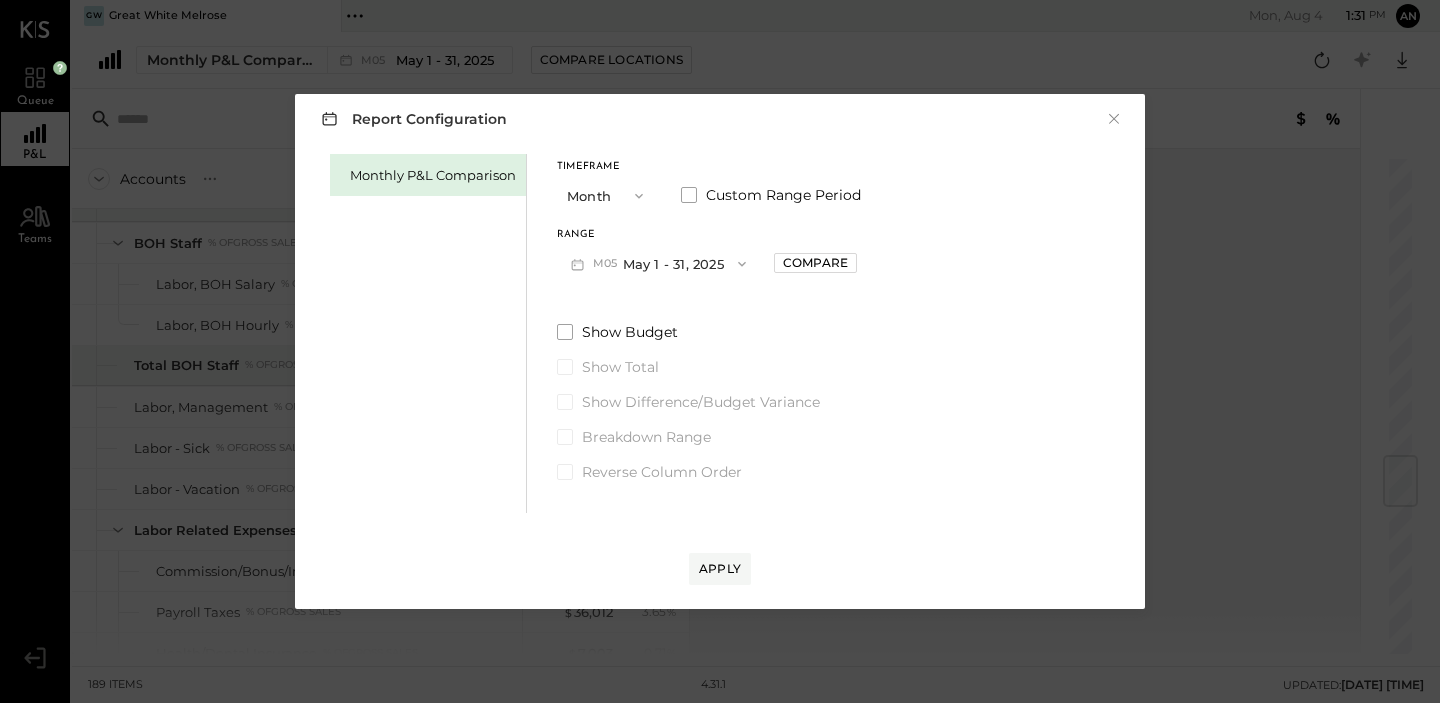click on "M05 May 1 - 31, 2025" at bounding box center (658, 263) 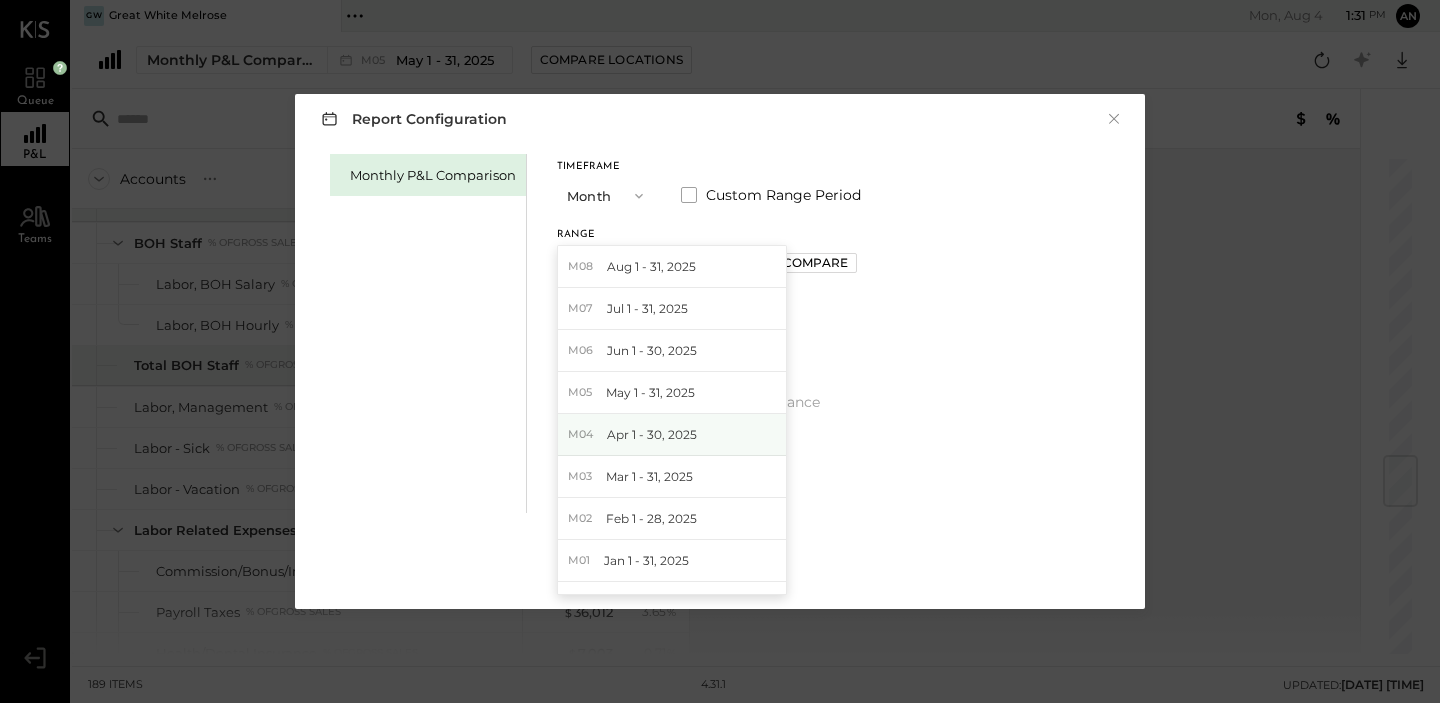 click on "Apr 1 - 30, 2025" at bounding box center [652, 434] 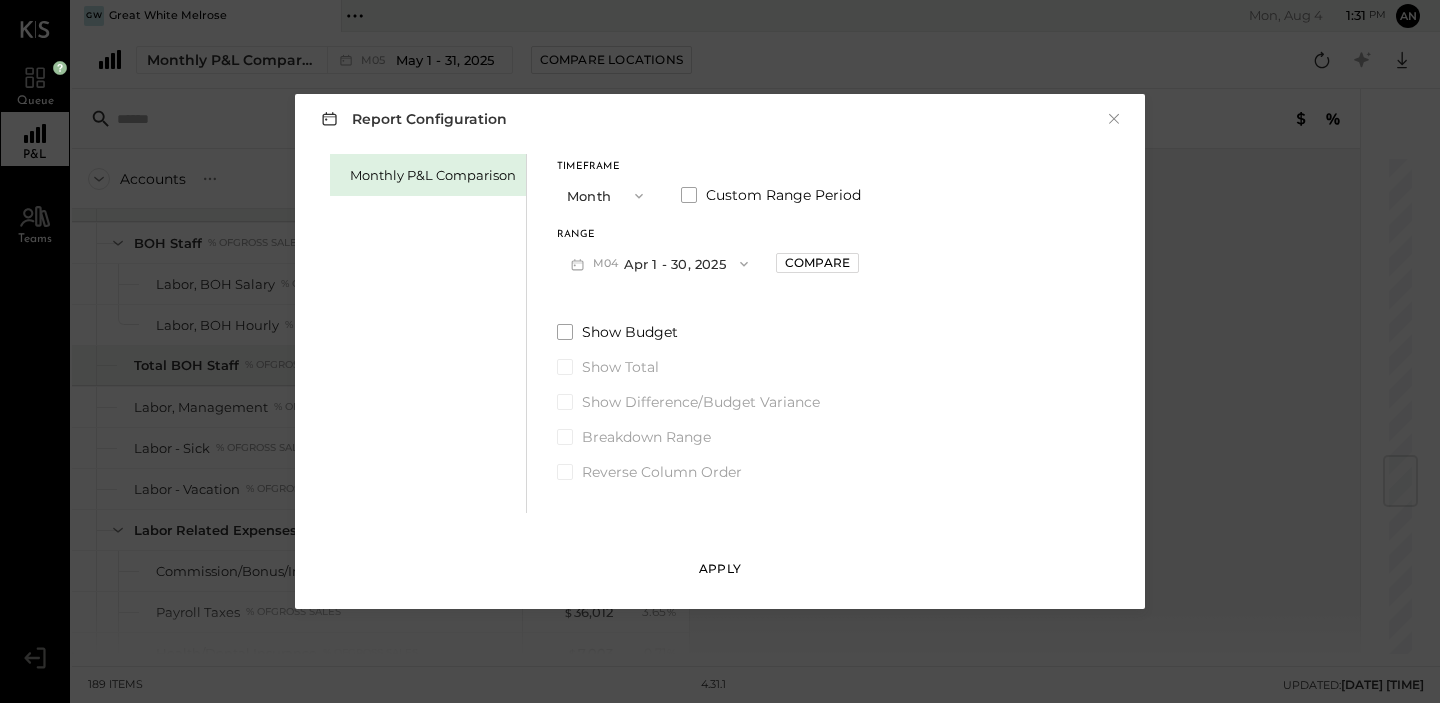 click on "Apply" at bounding box center [720, 568] 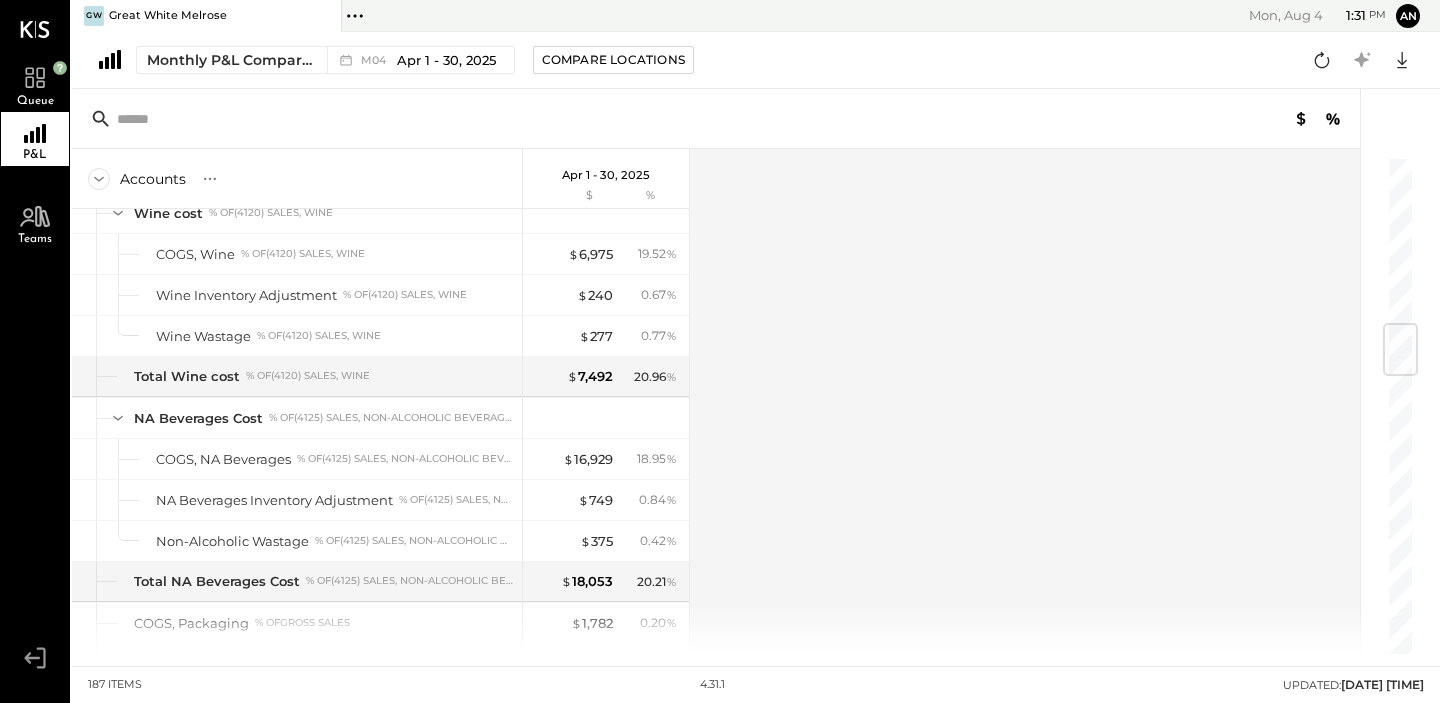 scroll, scrollTop: 1418, scrollLeft: 0, axis: vertical 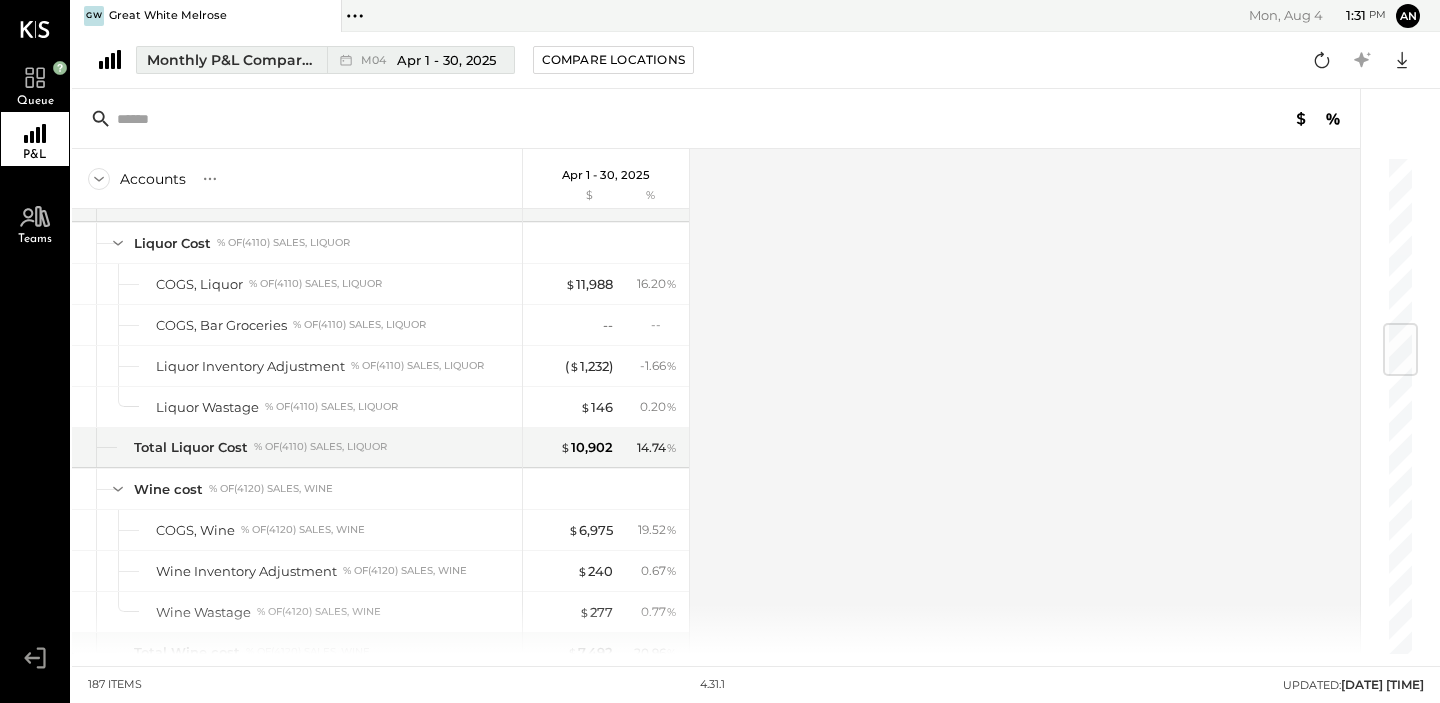 click on "Apr 1 - 30, 2025" at bounding box center (446, 60) 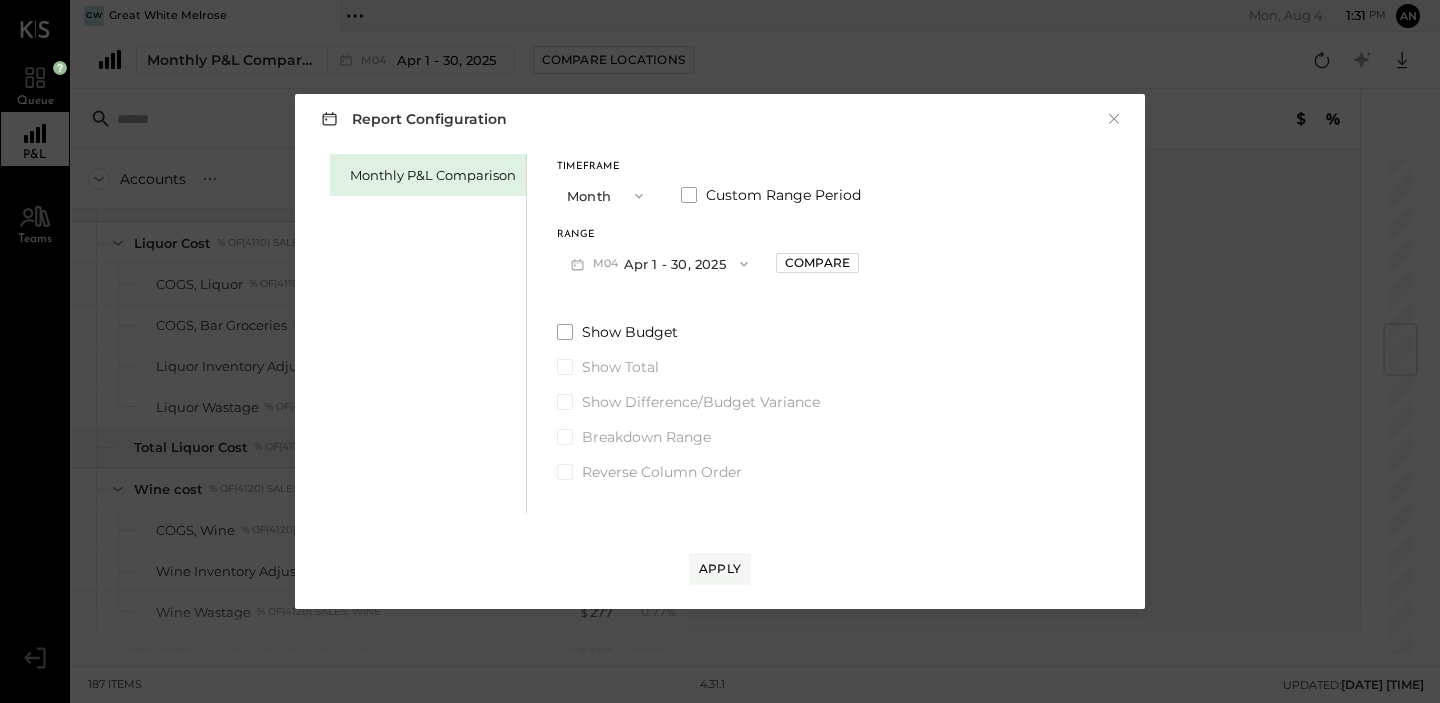 click on "M04 Apr 1 - 30, 2025" at bounding box center (659, 263) 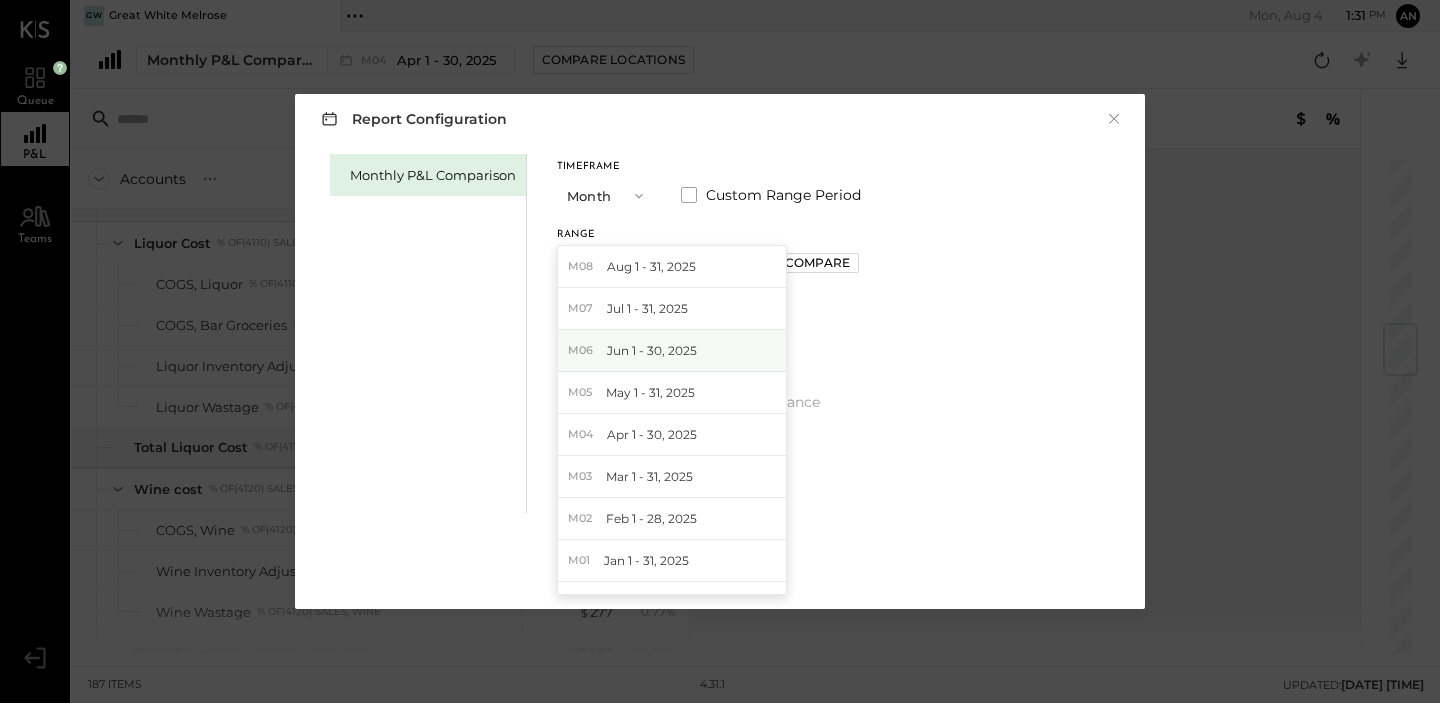 click on "Jun 1 - 30, 2025" at bounding box center (652, 350) 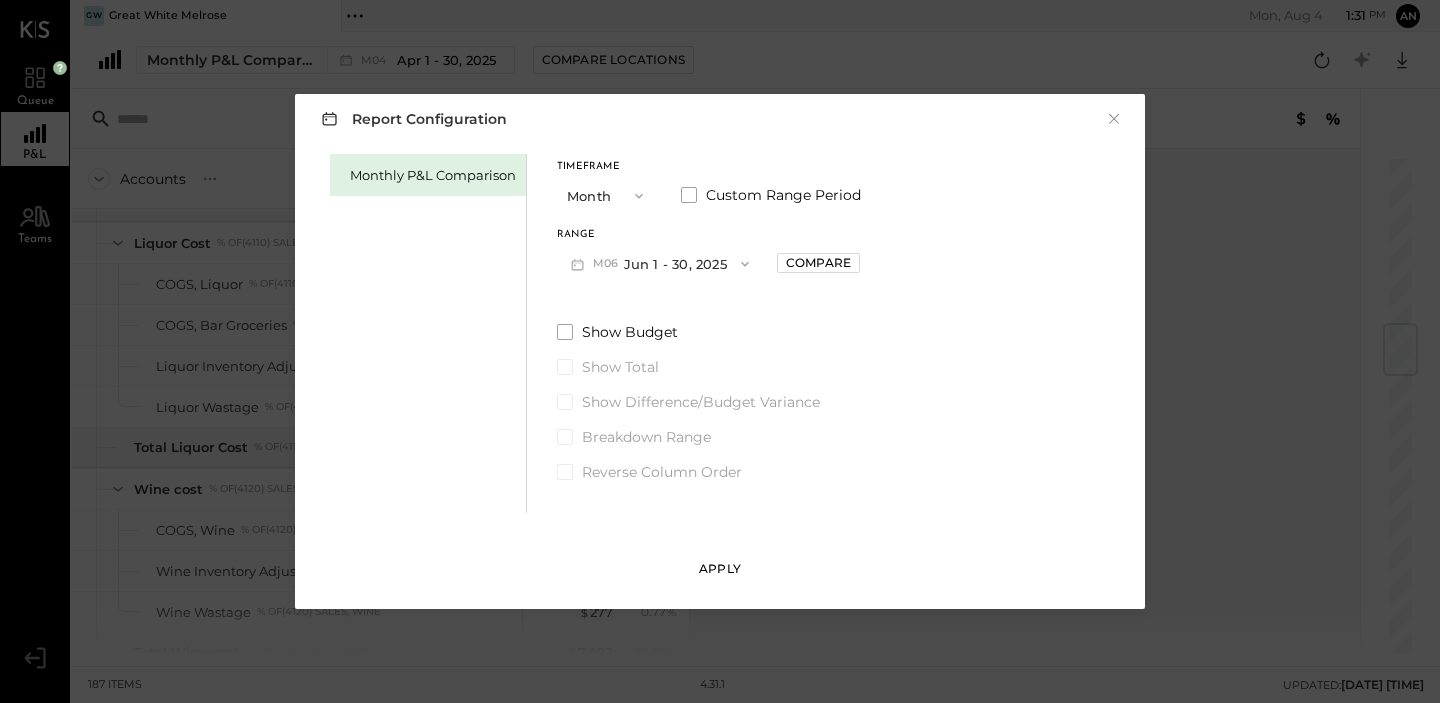 click on "Apply" at bounding box center [720, 569] 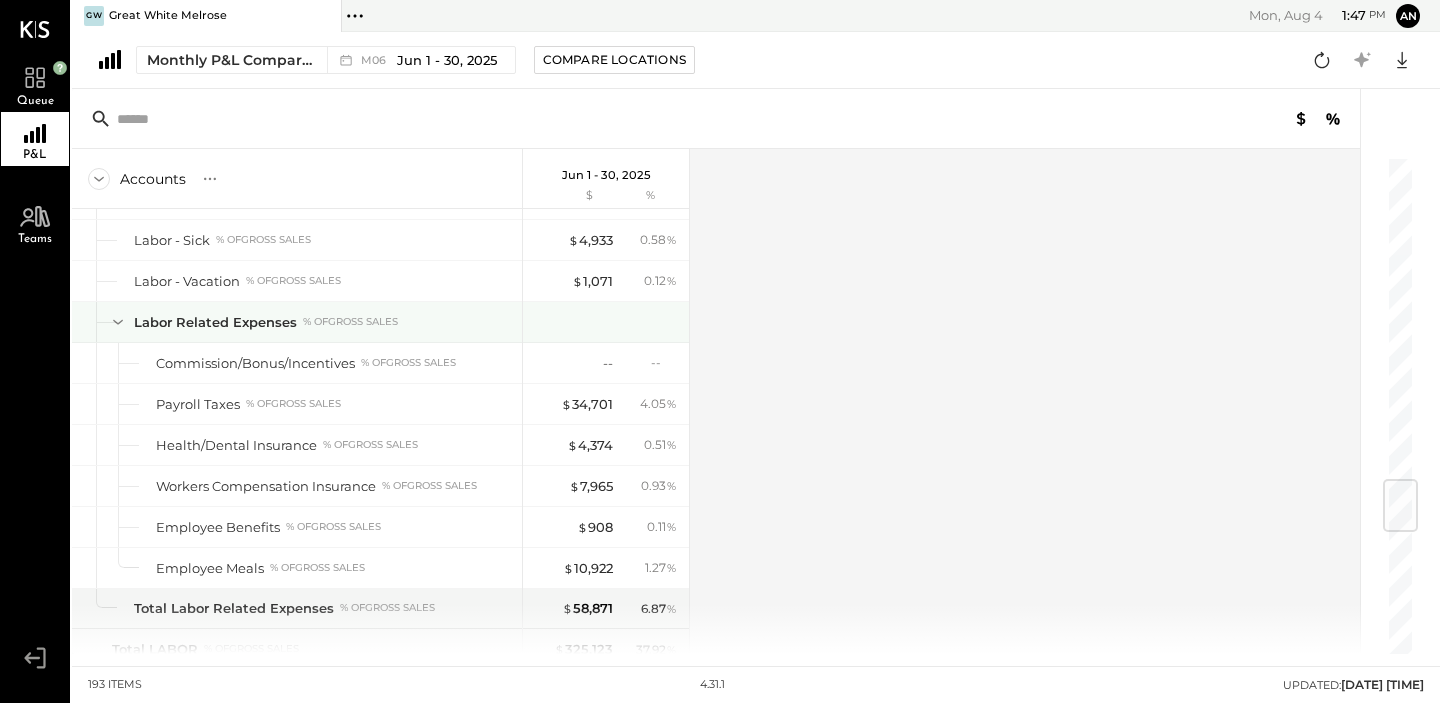 scroll, scrollTop: 2725, scrollLeft: 0, axis: vertical 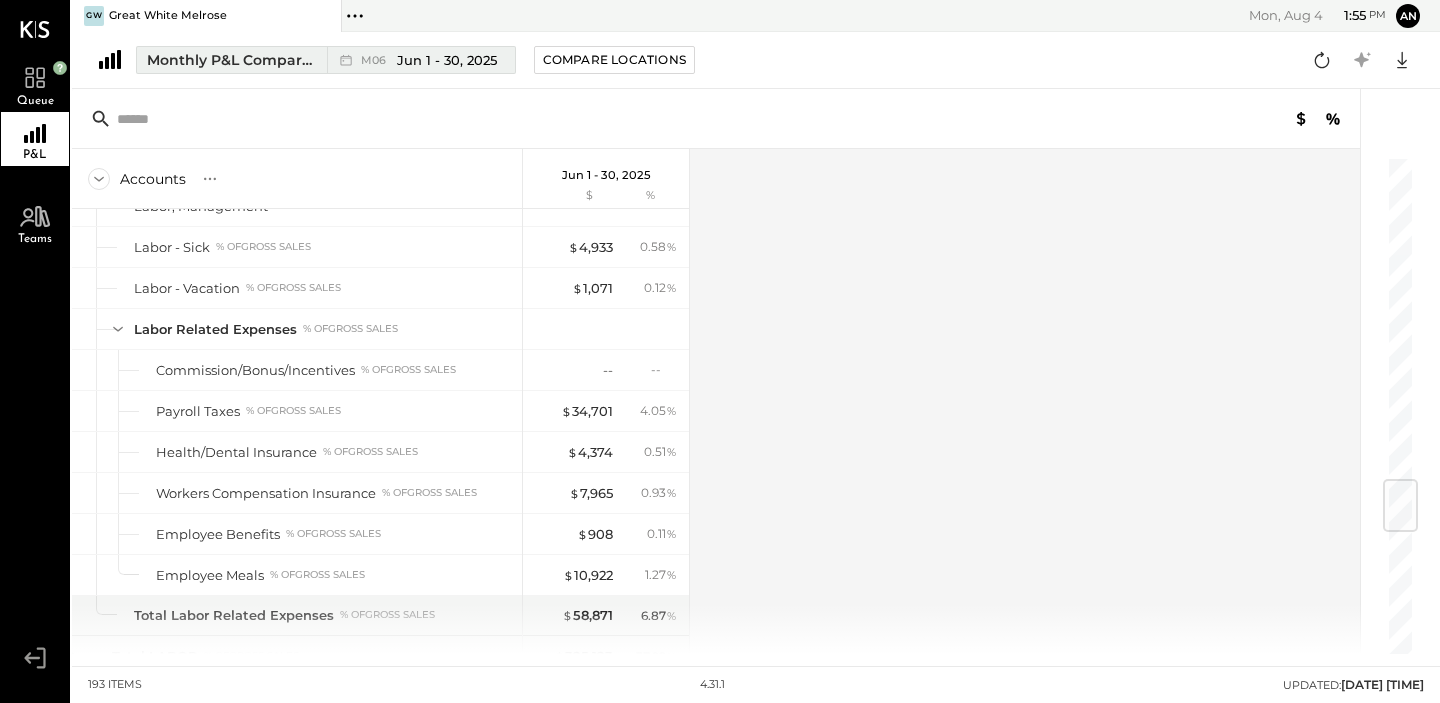 click on "Jun 1 - 30, 2025" at bounding box center (447, 60) 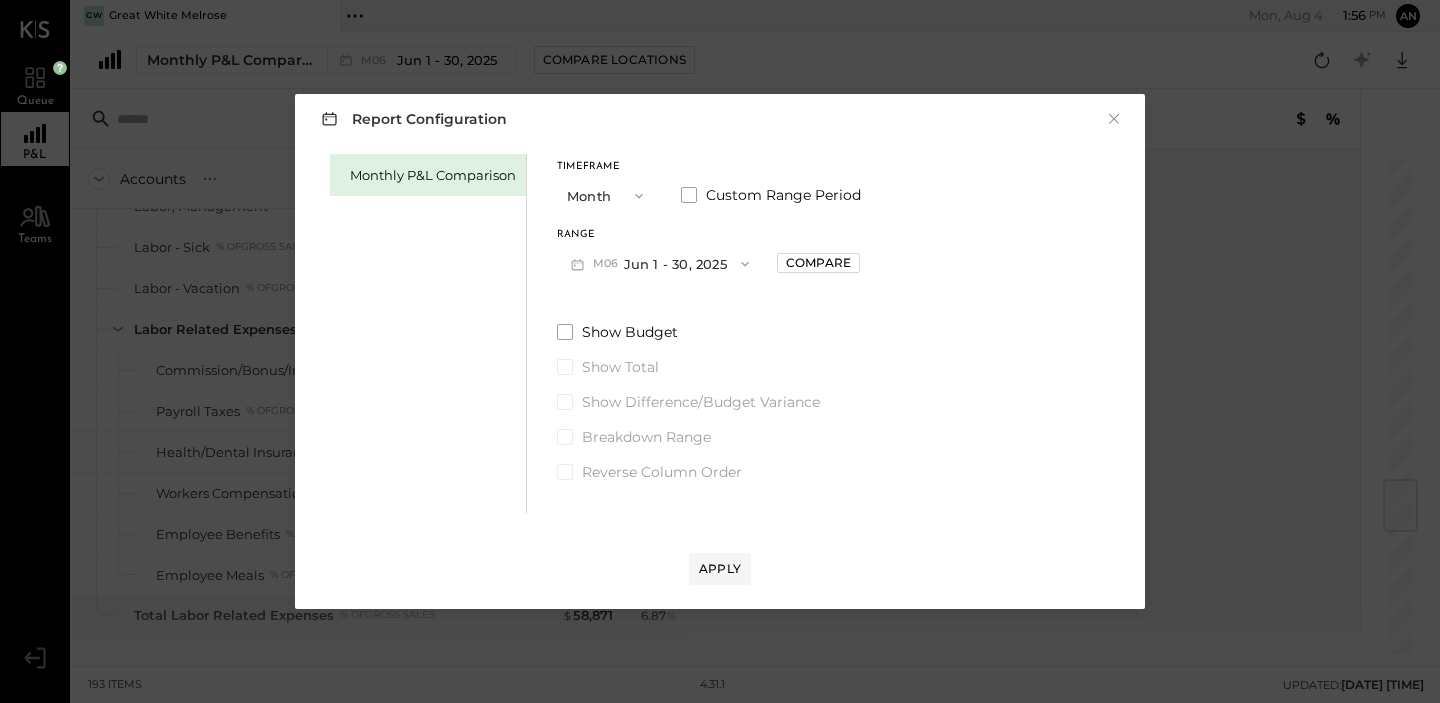 click on "M06 Jun 1 - 30, 2025" at bounding box center [660, 263] 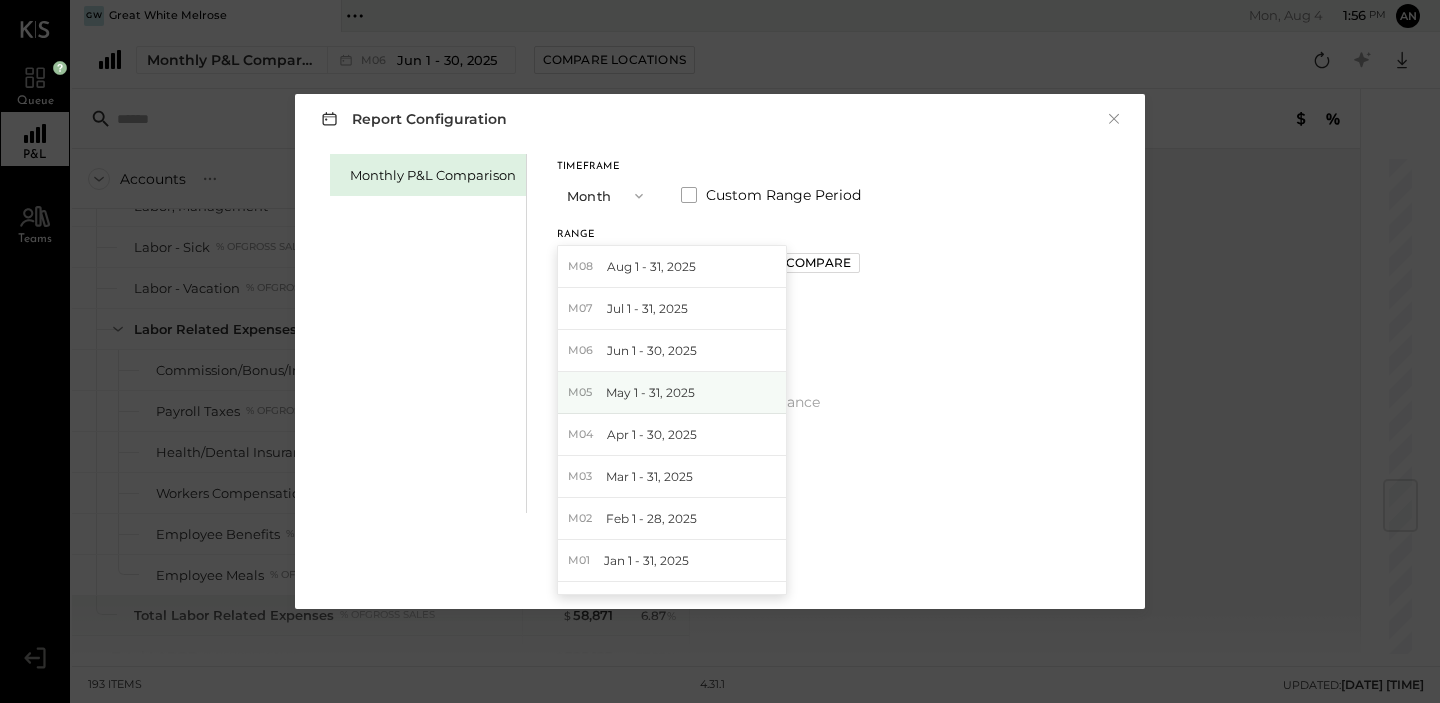 click on "May 1 - 31, 2025" at bounding box center [650, 392] 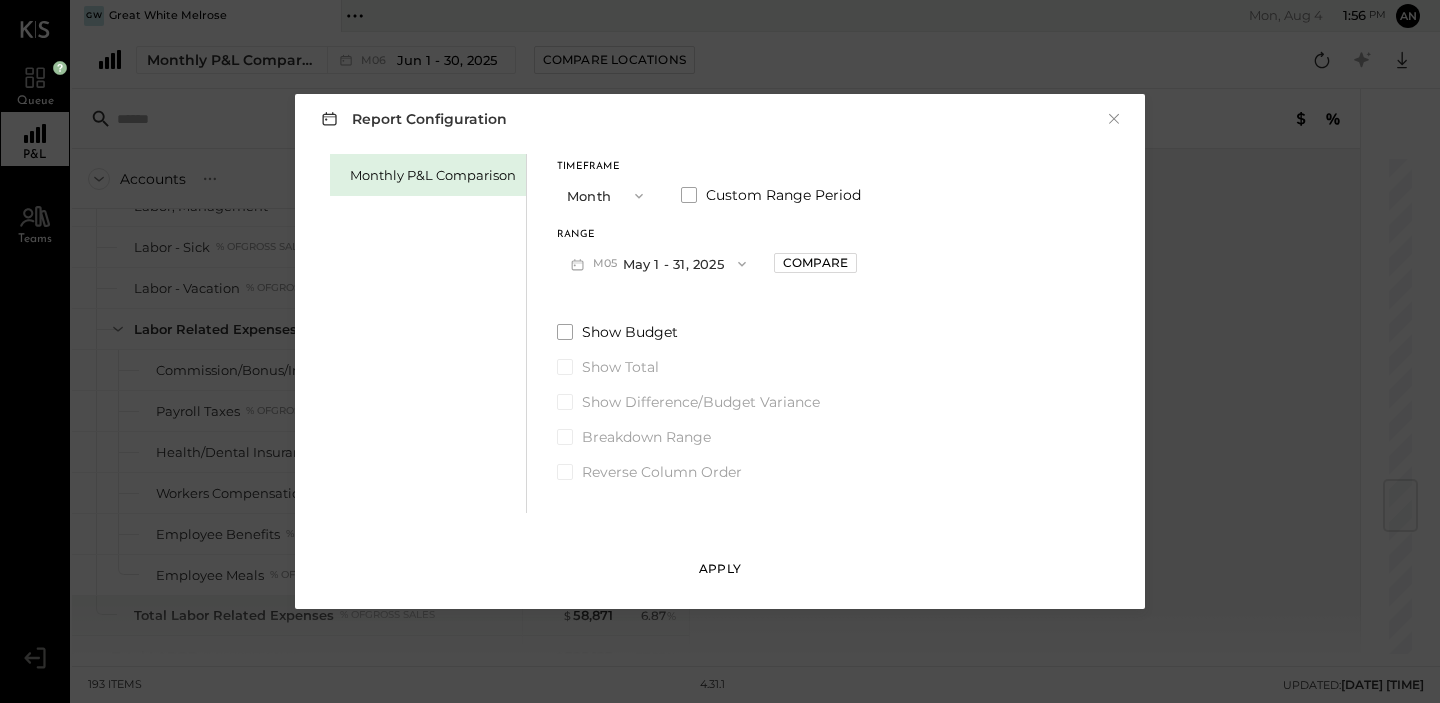 click on "Apply" at bounding box center [720, 568] 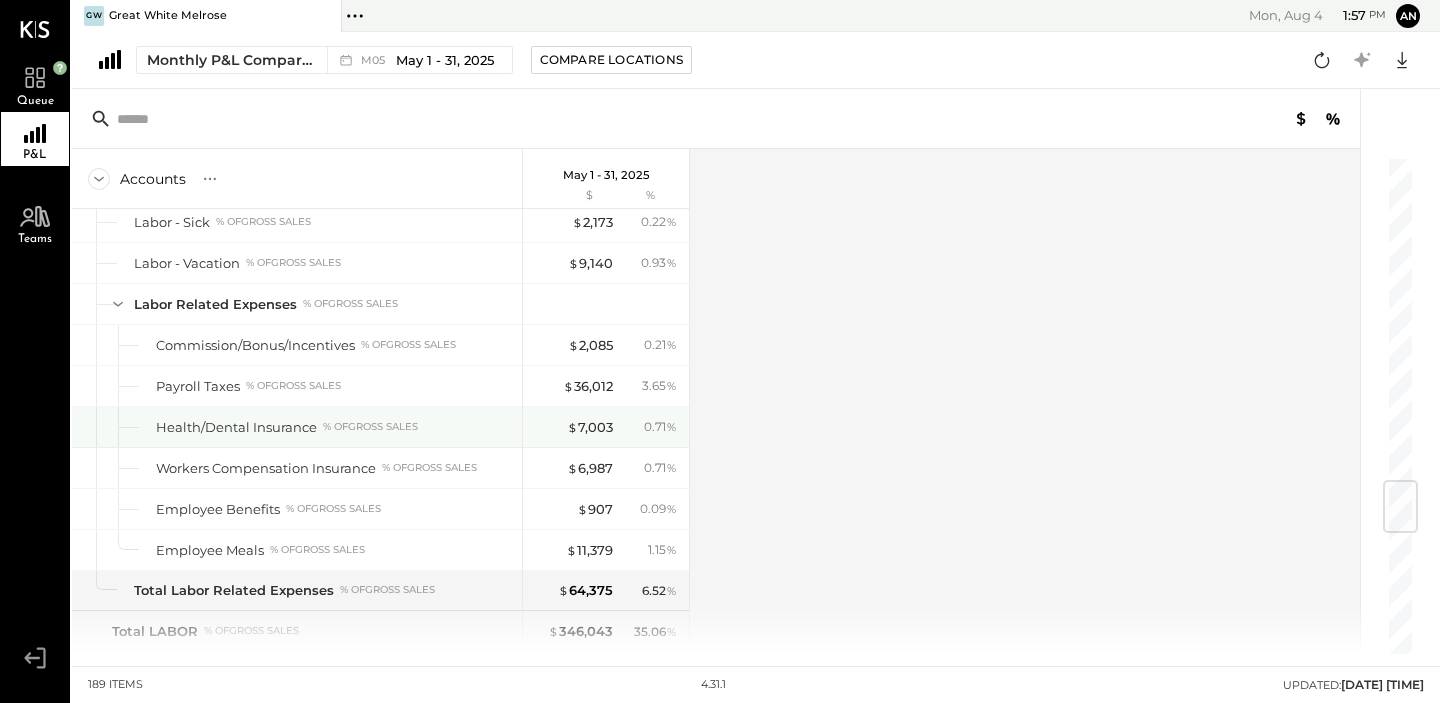 scroll, scrollTop: 2721, scrollLeft: 0, axis: vertical 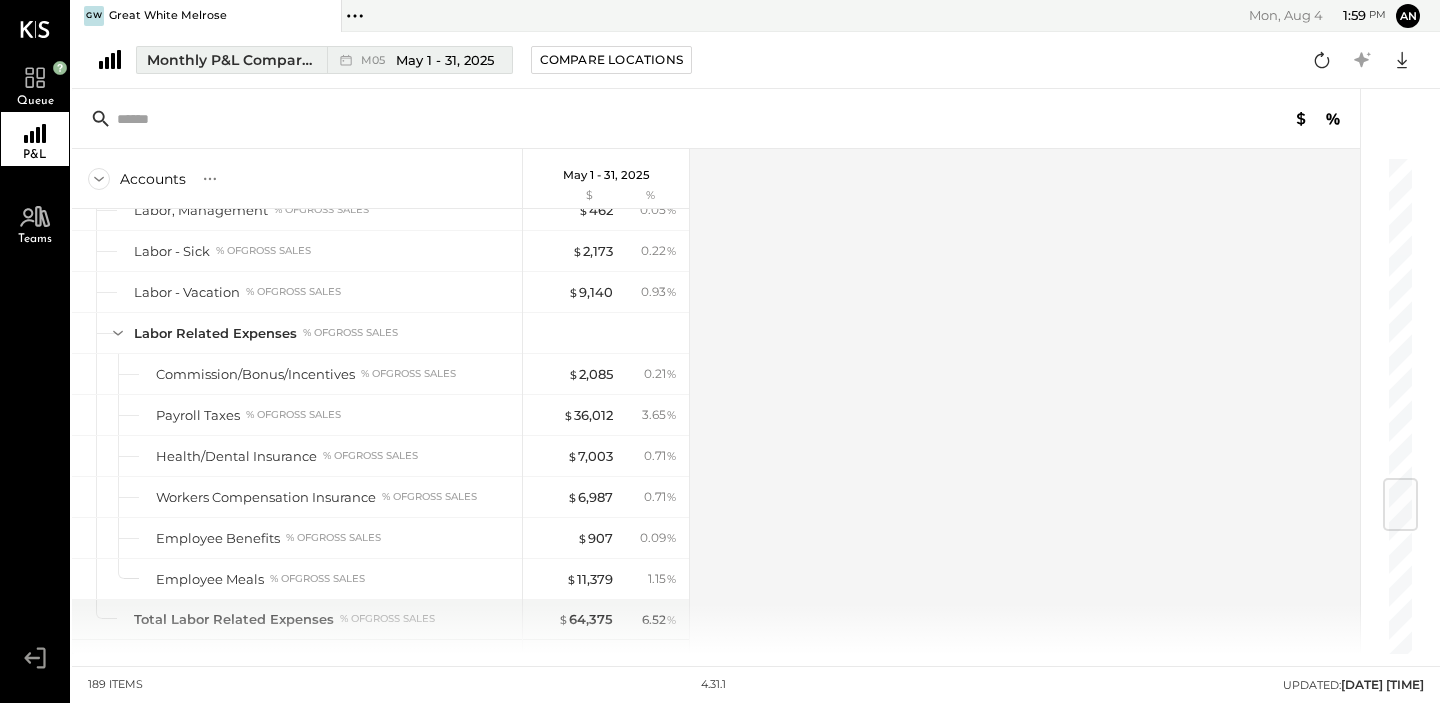 click on "May 1 - 31, 2025" at bounding box center (445, 60) 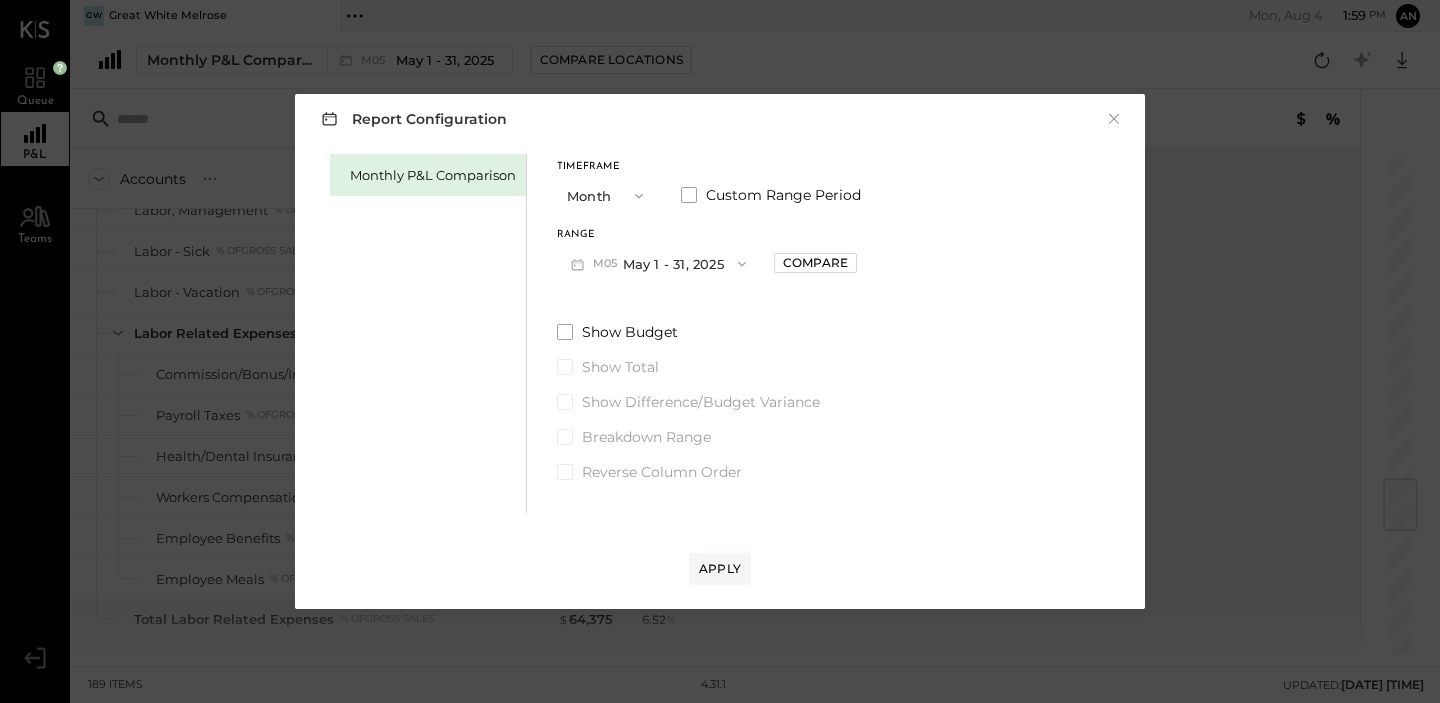 click on "M05 May 1 - 31, 2025" at bounding box center (658, 263) 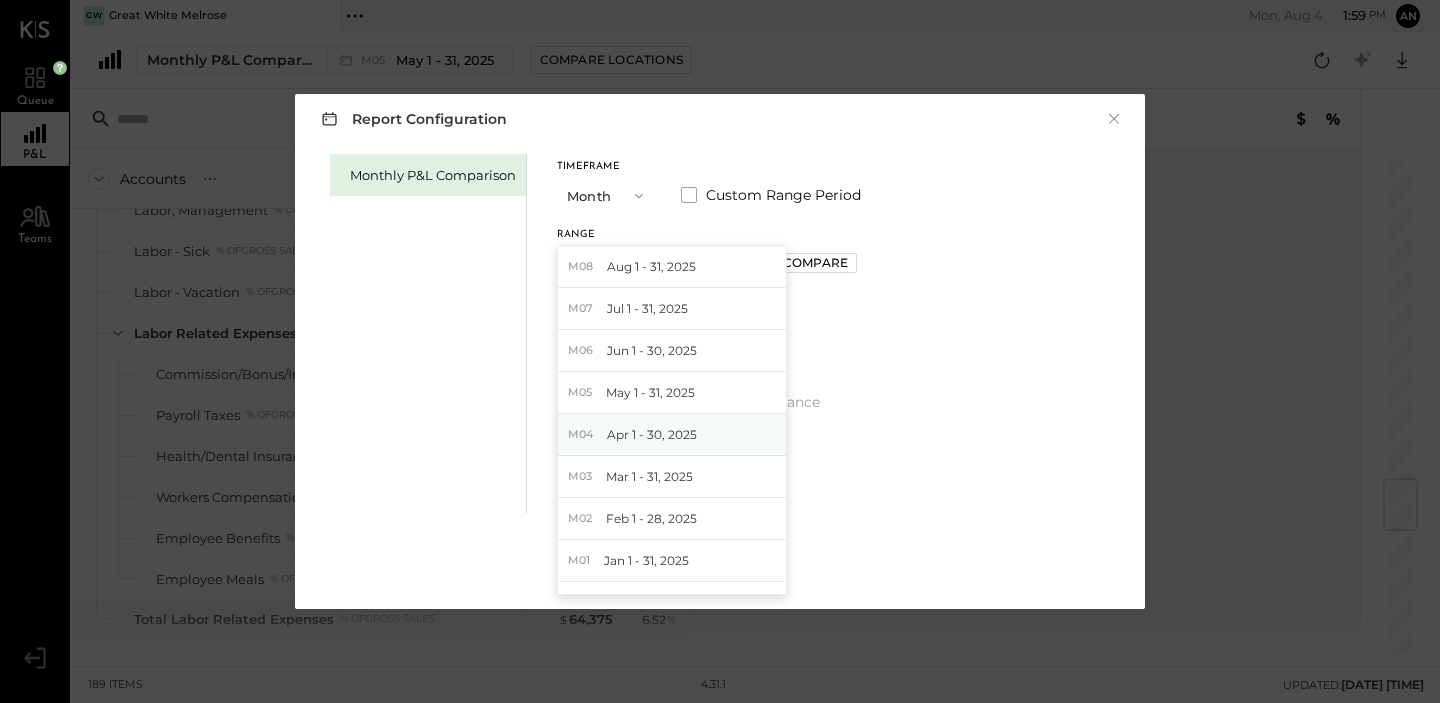 click on "Apr 1 - 30, 2025" at bounding box center [652, 434] 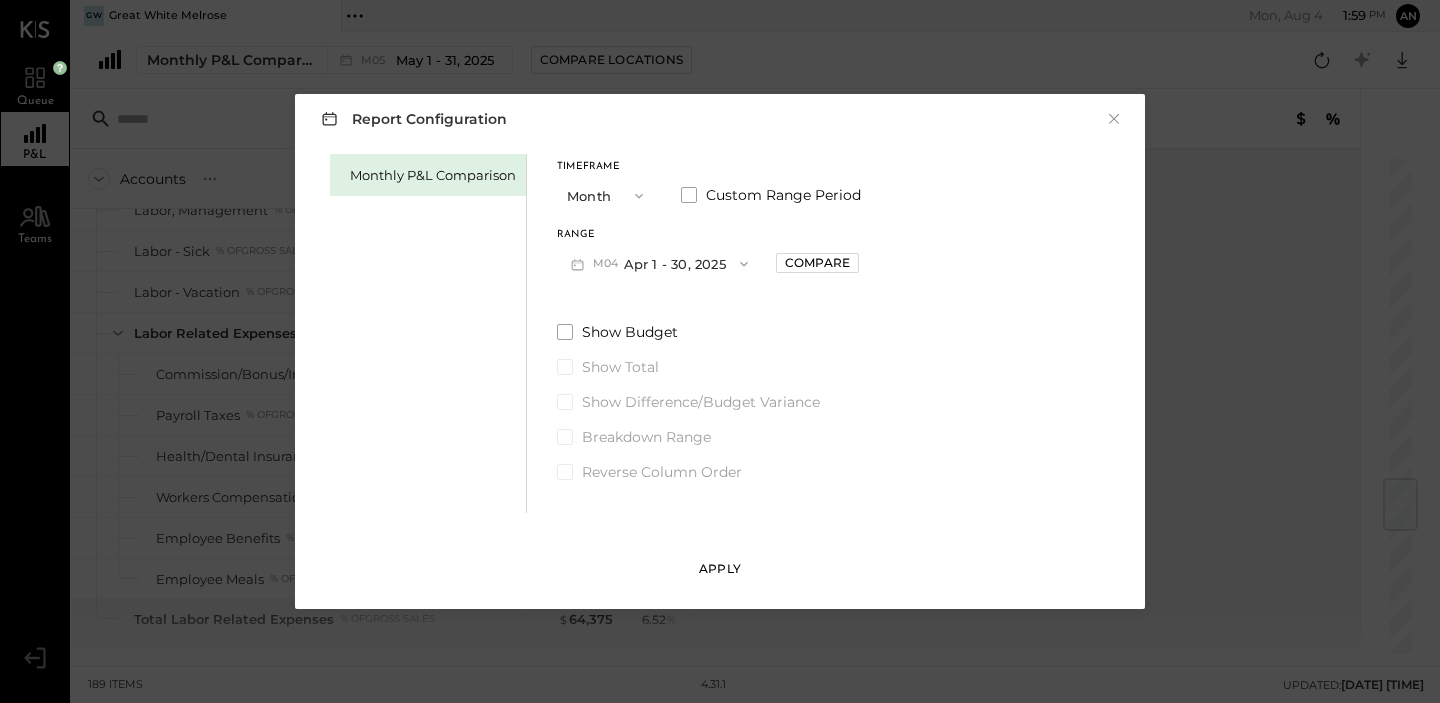click on "Apply" at bounding box center (720, 569) 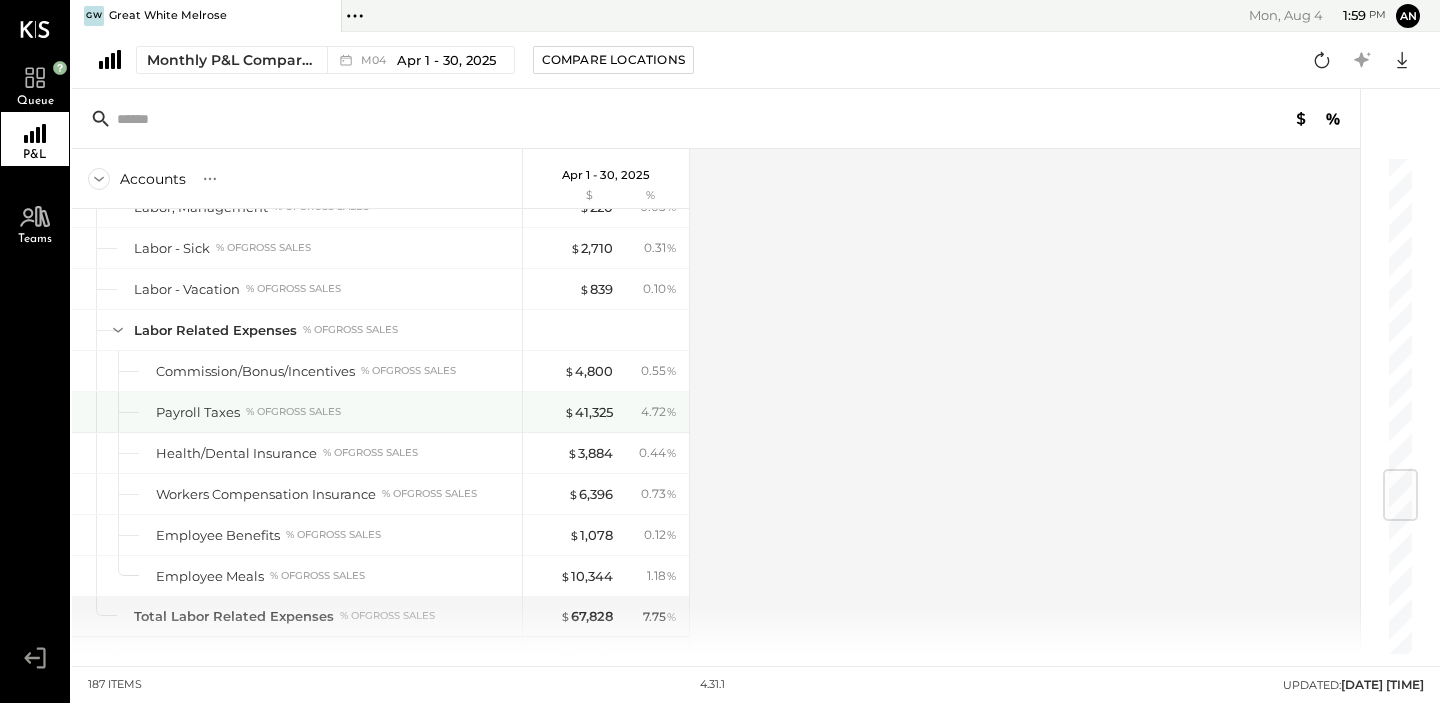 scroll, scrollTop: 2642, scrollLeft: 0, axis: vertical 